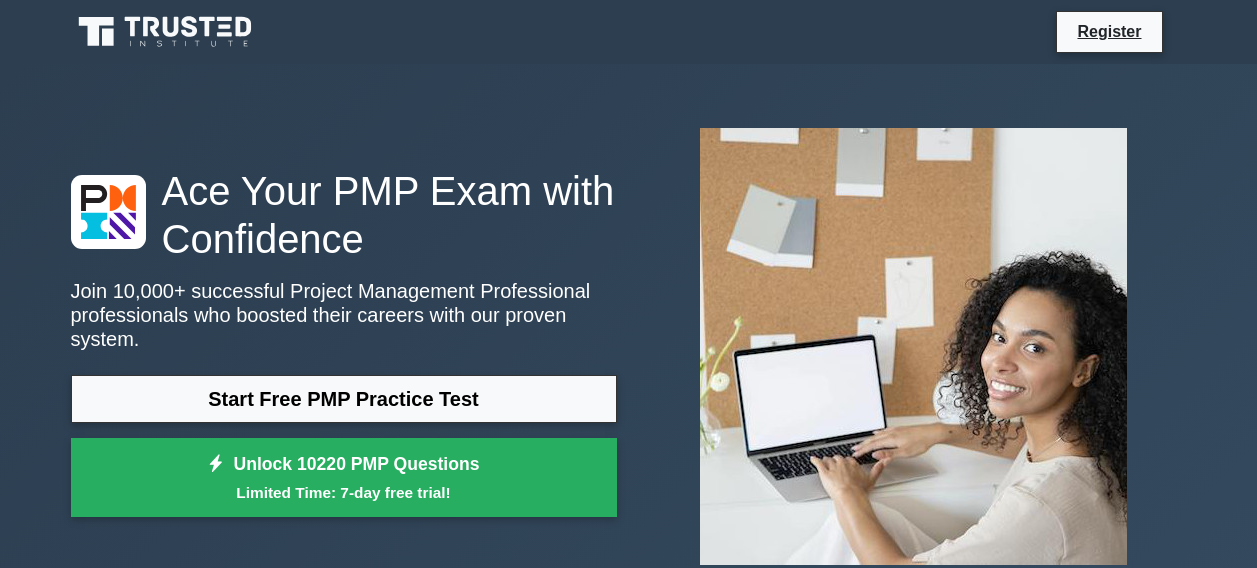 scroll, scrollTop: 0, scrollLeft: 0, axis: both 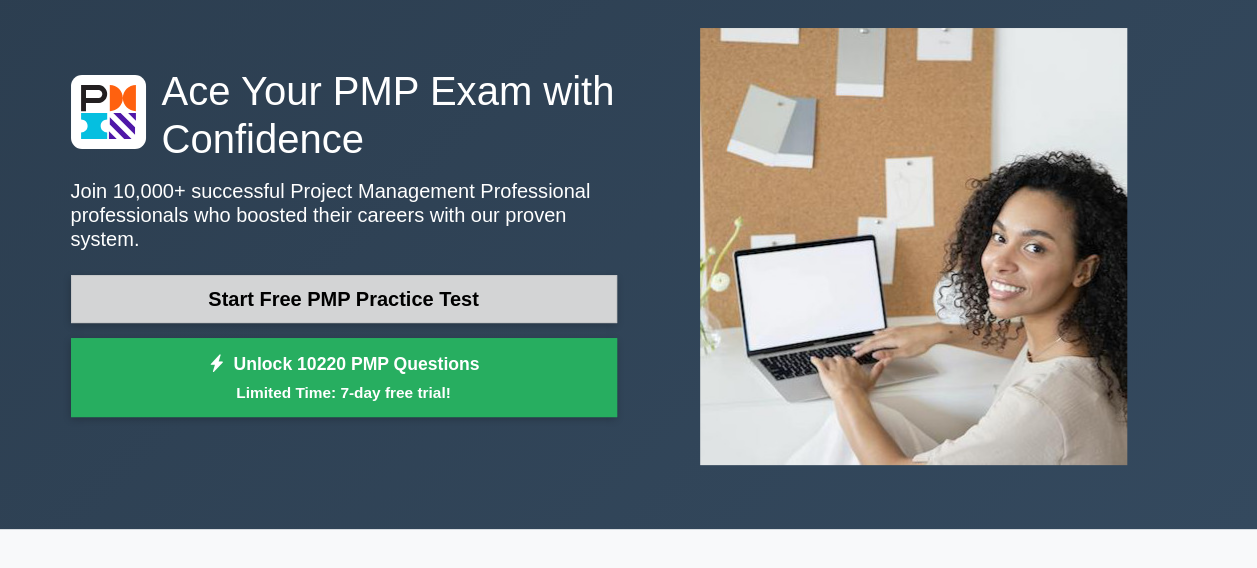 click on "Start Free PMP Practice Test" at bounding box center [344, 299] 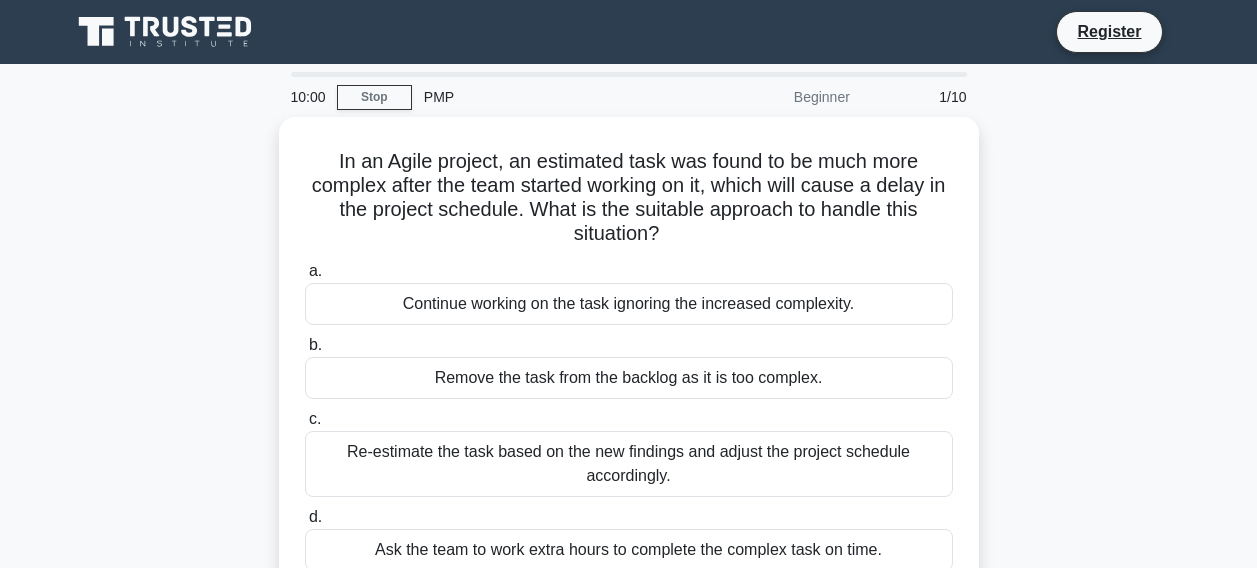 scroll, scrollTop: 0, scrollLeft: 0, axis: both 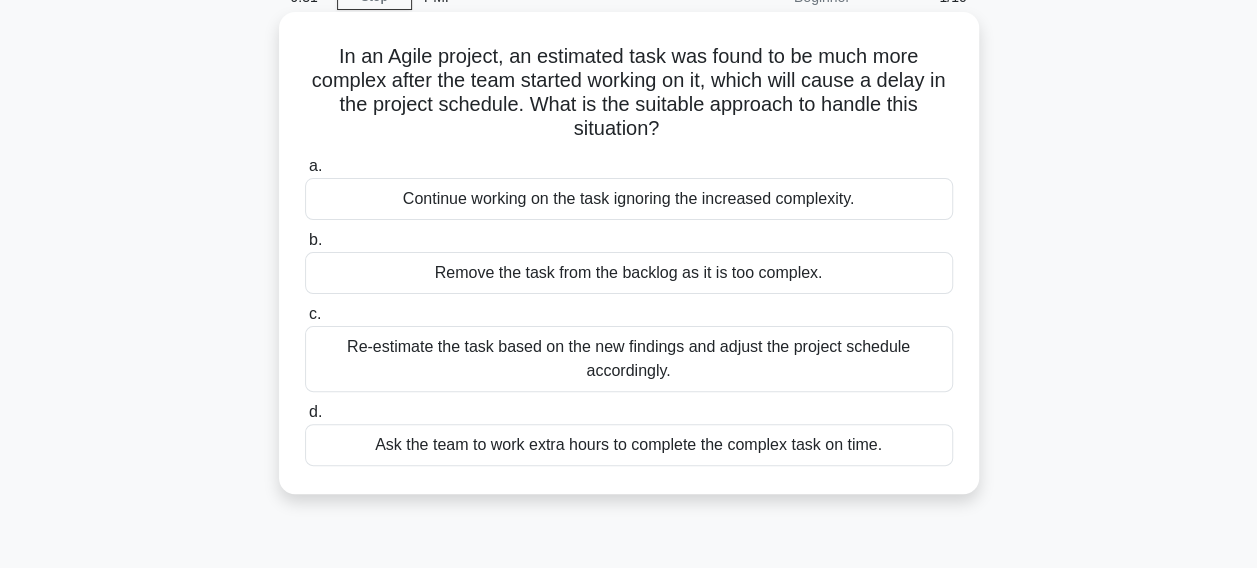 click on "Re-estimate the task based on the new findings and adjust the project schedule accordingly." at bounding box center [629, 359] 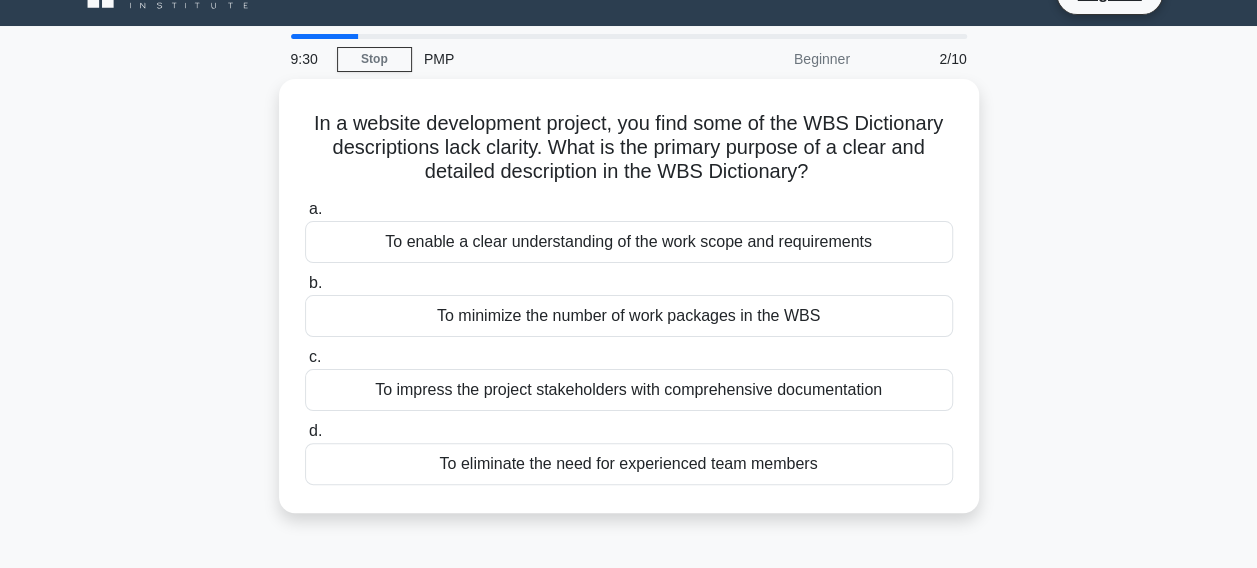 scroll, scrollTop: 0, scrollLeft: 0, axis: both 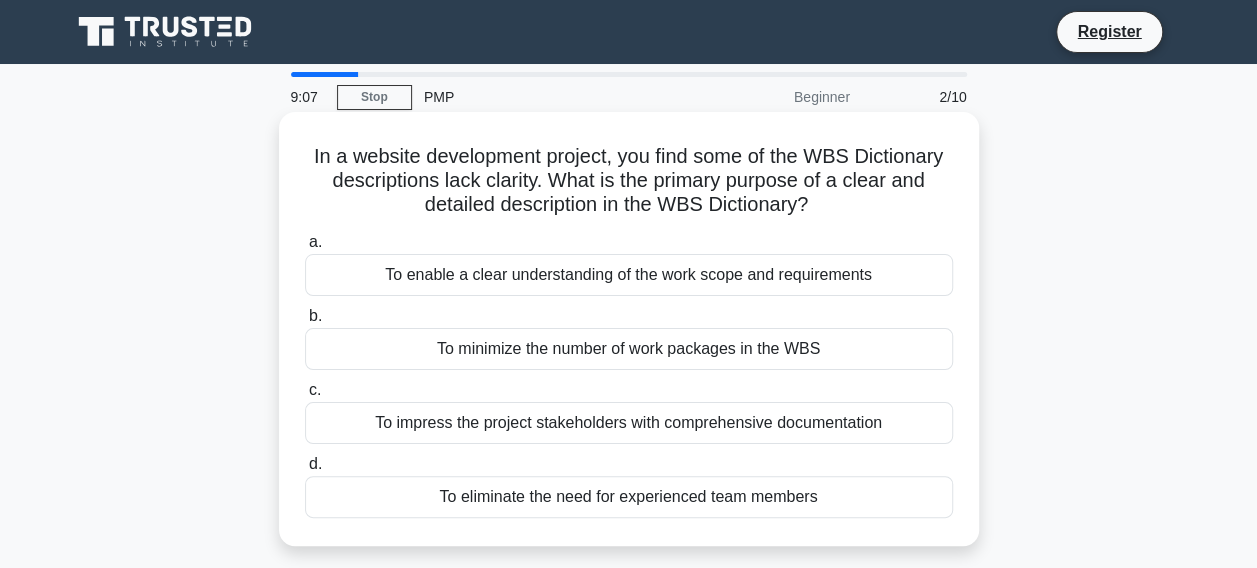 click on "To enable a clear understanding of the work scope and requirements" at bounding box center (629, 275) 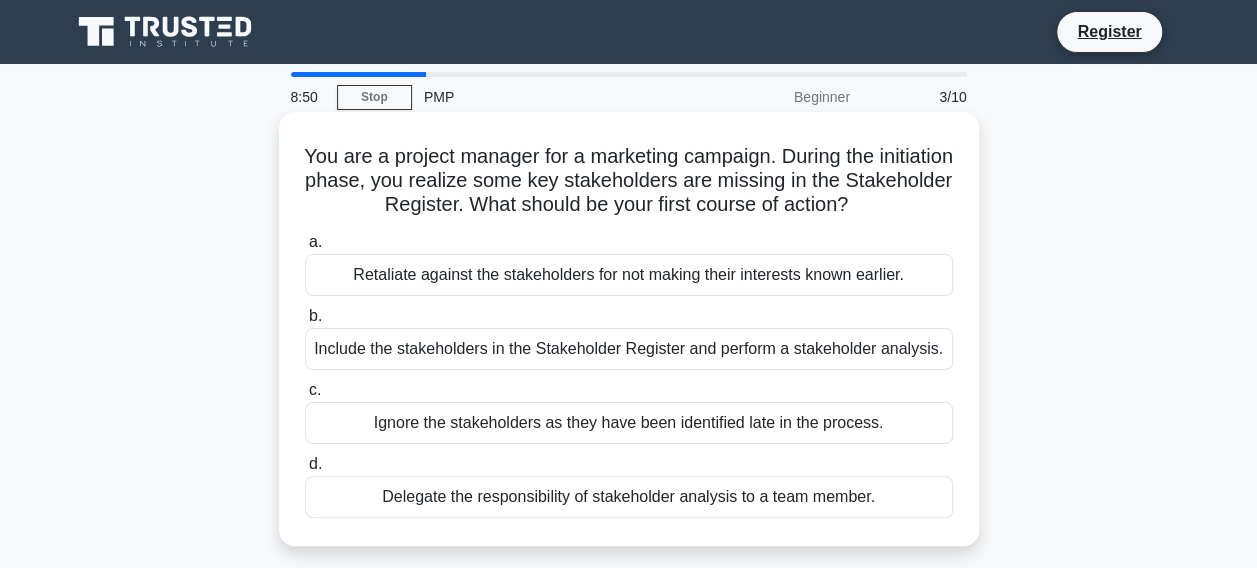 click on "Include the stakeholders in the Stakeholder Register and perform a stakeholder analysis." at bounding box center (629, 349) 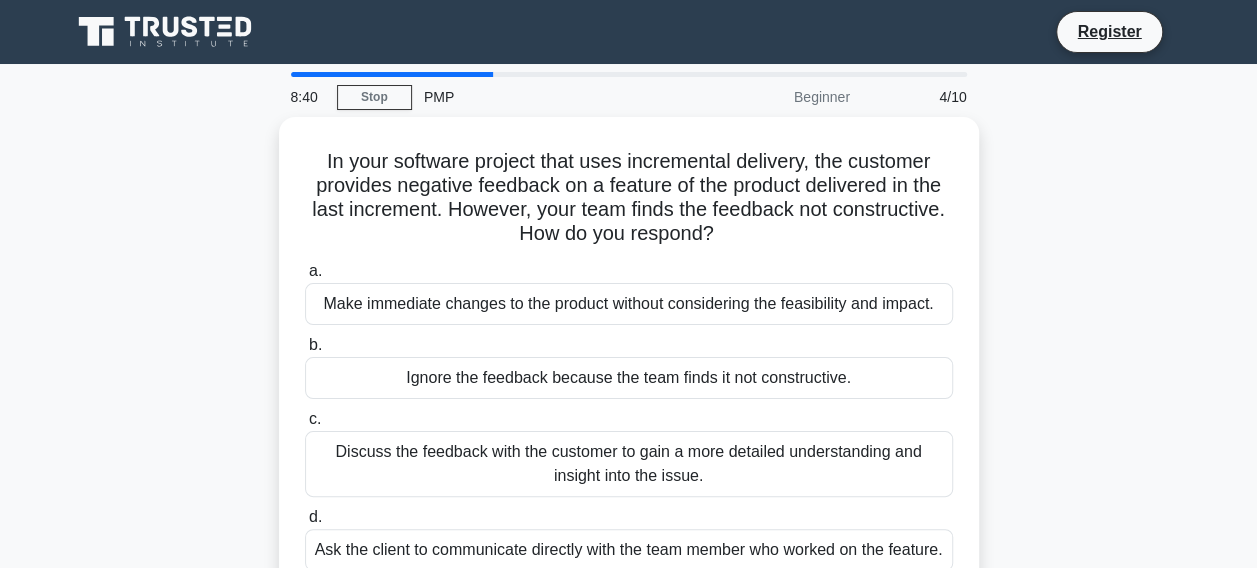 scroll, scrollTop: 100, scrollLeft: 0, axis: vertical 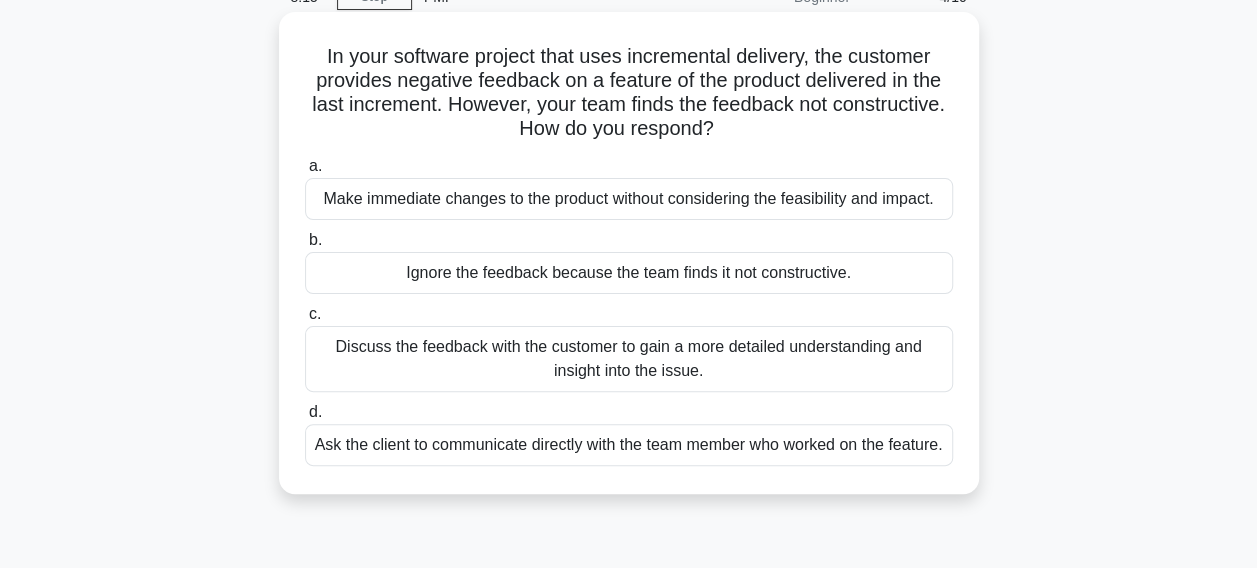 click on "Discuss the feedback with the customer to gain a more detailed understanding and insight into the issue." at bounding box center [629, 359] 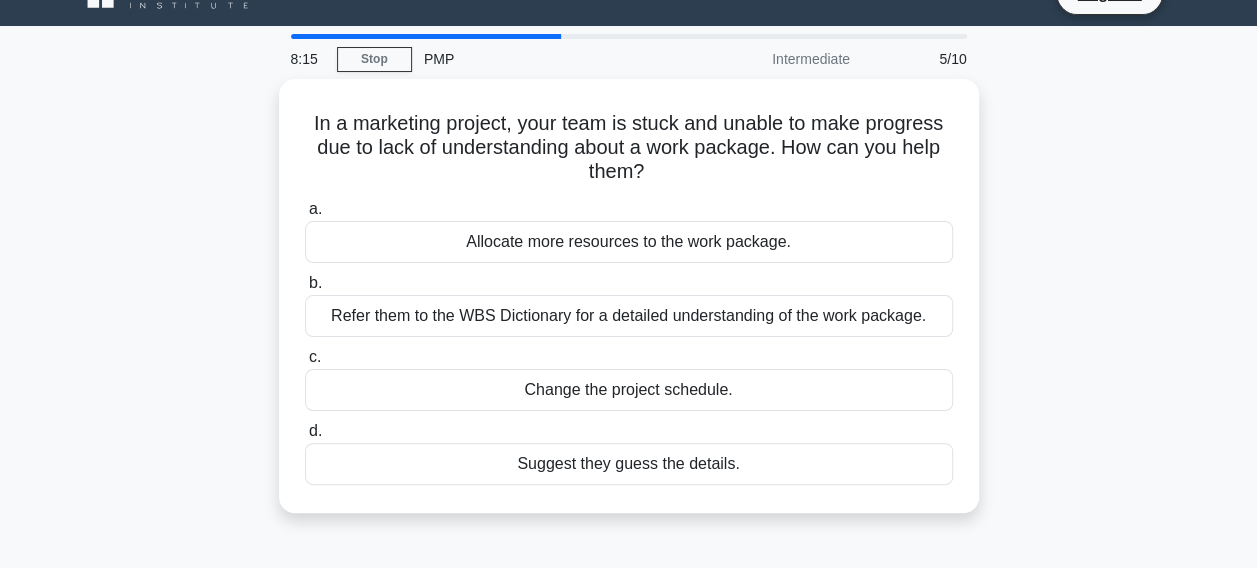 scroll, scrollTop: 0, scrollLeft: 0, axis: both 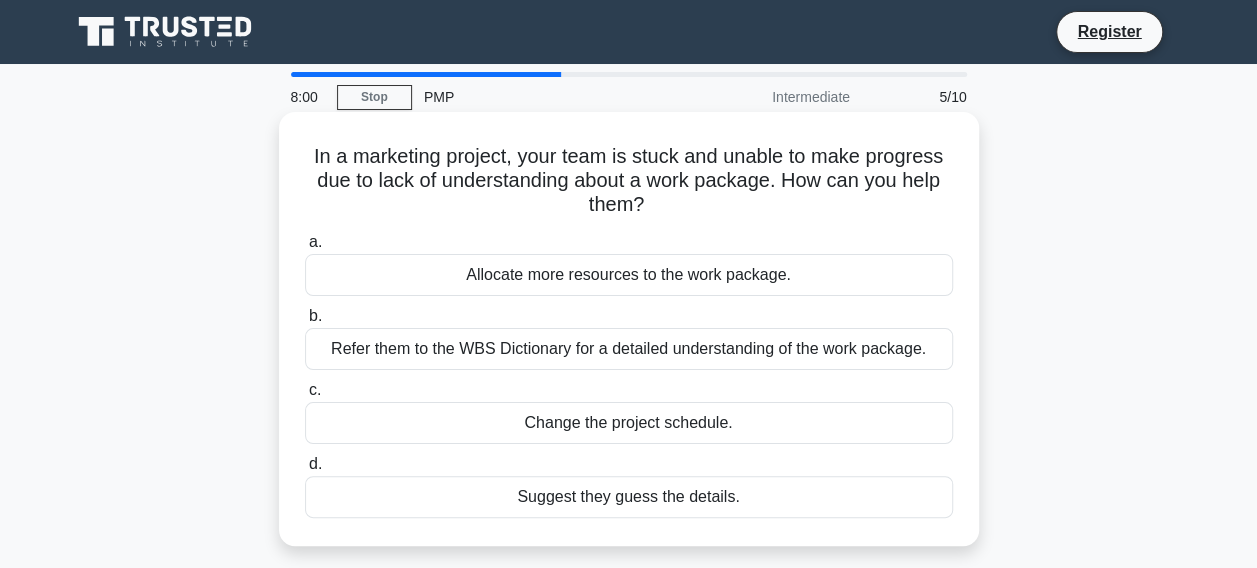 click on "Refer them to the WBS Dictionary for a detailed understanding of the work package." at bounding box center [629, 349] 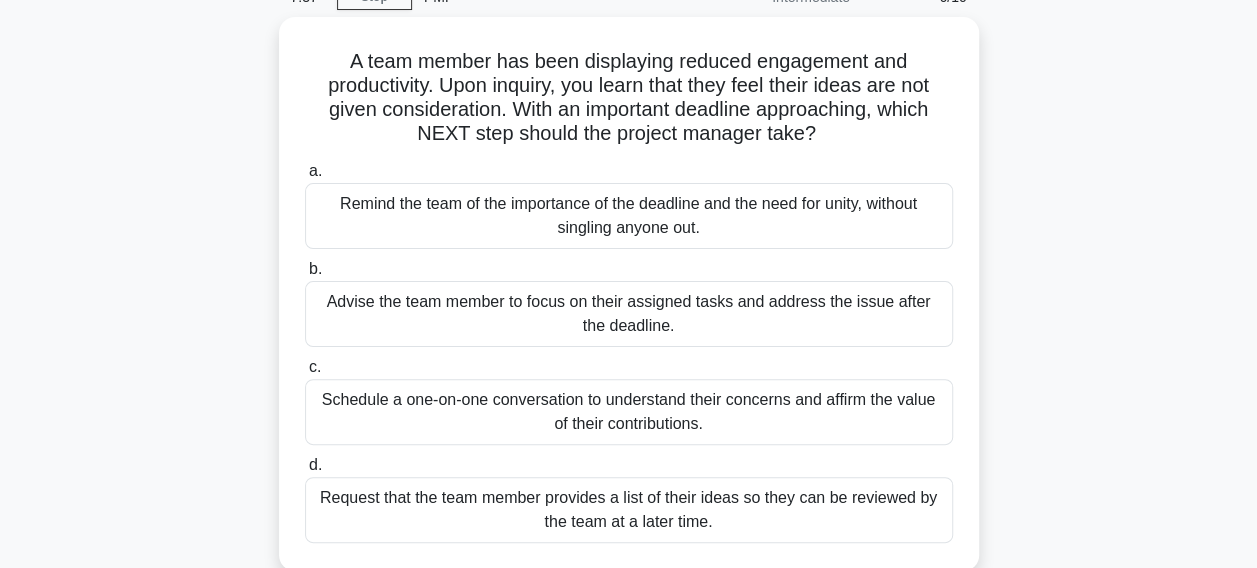 scroll, scrollTop: 200, scrollLeft: 0, axis: vertical 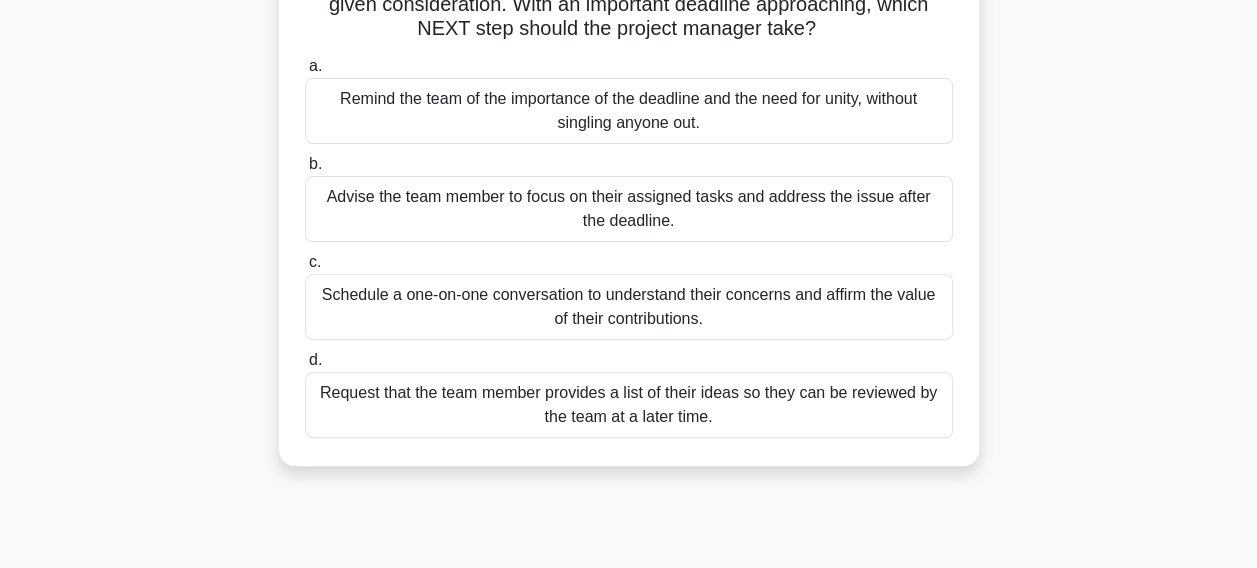click on "Schedule a one-on-one conversation to understand their concerns and affirm the value of their contributions." at bounding box center [629, 307] 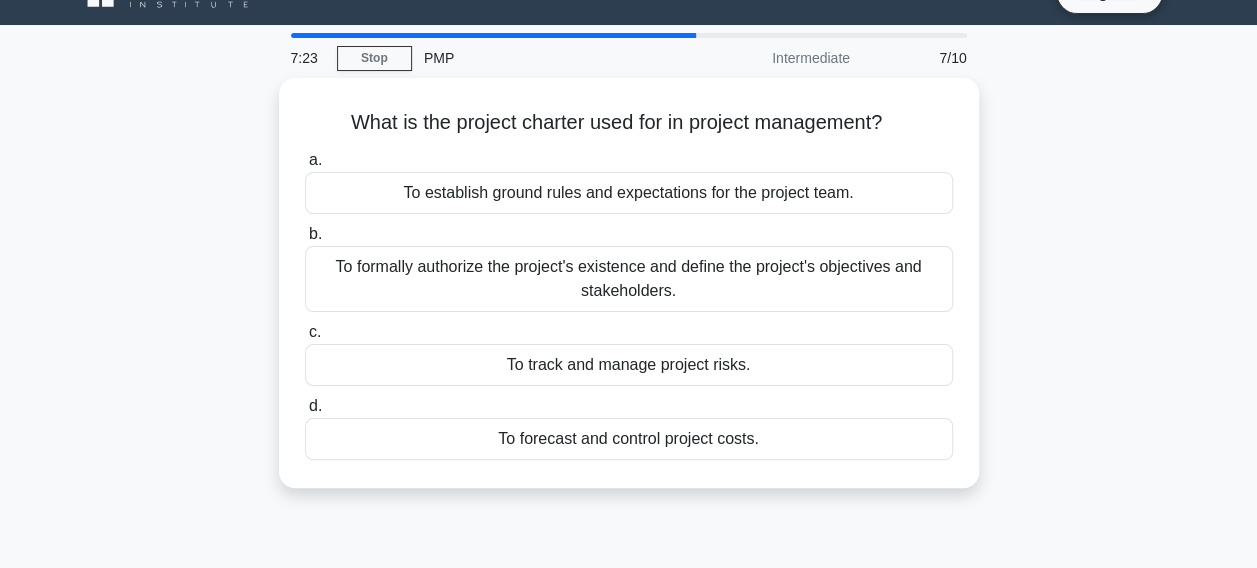 scroll, scrollTop: 0, scrollLeft: 0, axis: both 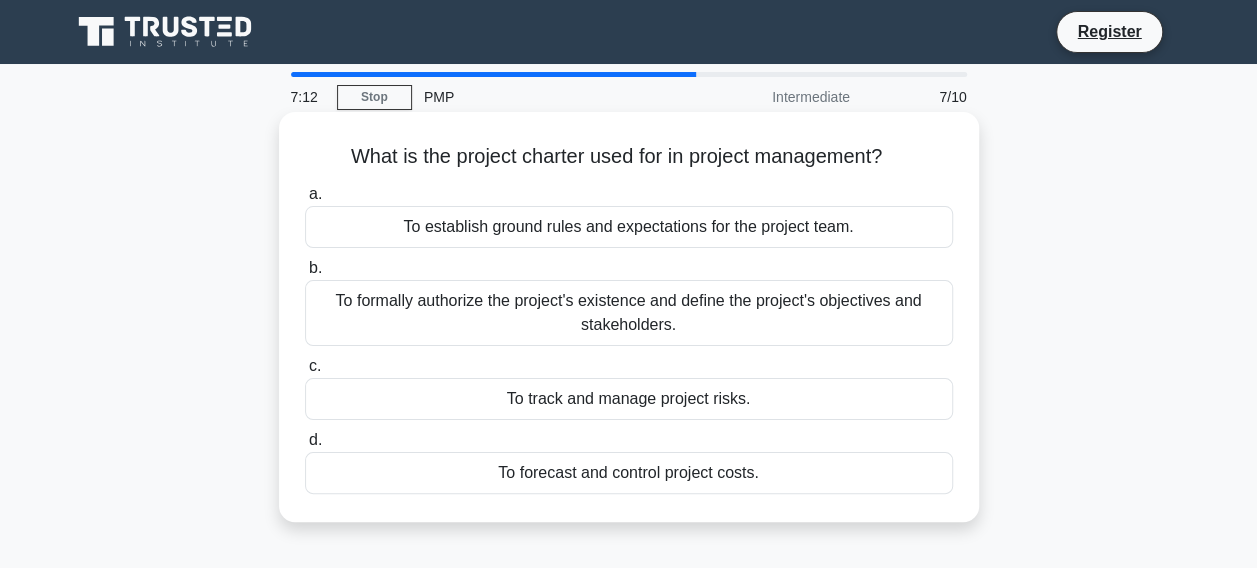 click on "To formally authorize the project's existence and define the project's objectives and stakeholders." at bounding box center [629, 313] 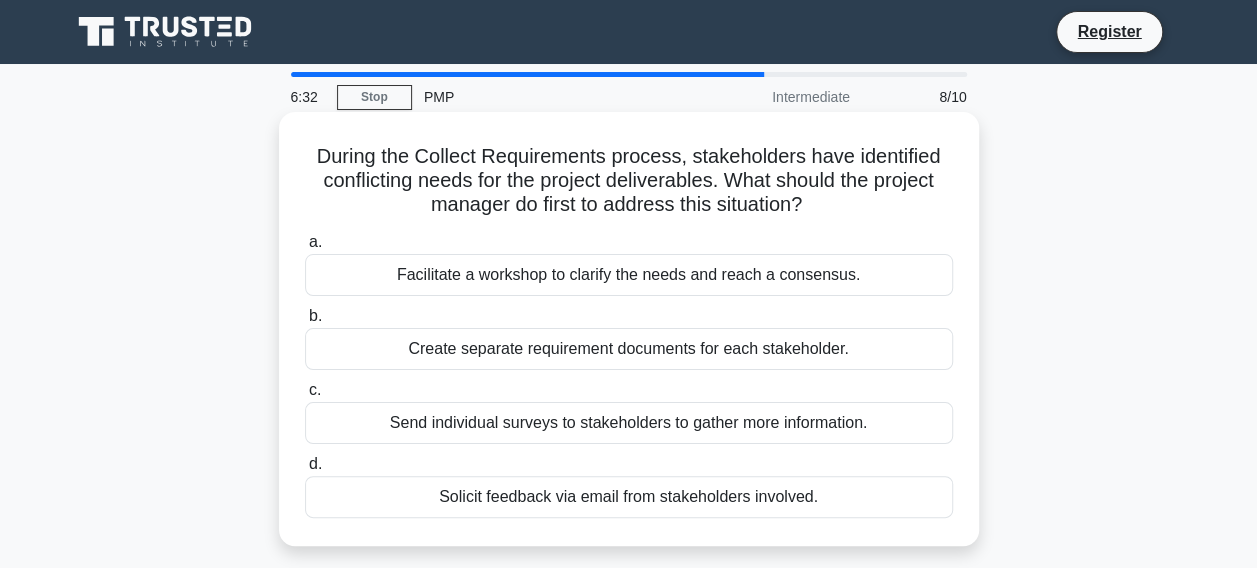 click on "Facilitate a workshop to clarify the needs and reach a consensus." at bounding box center (629, 275) 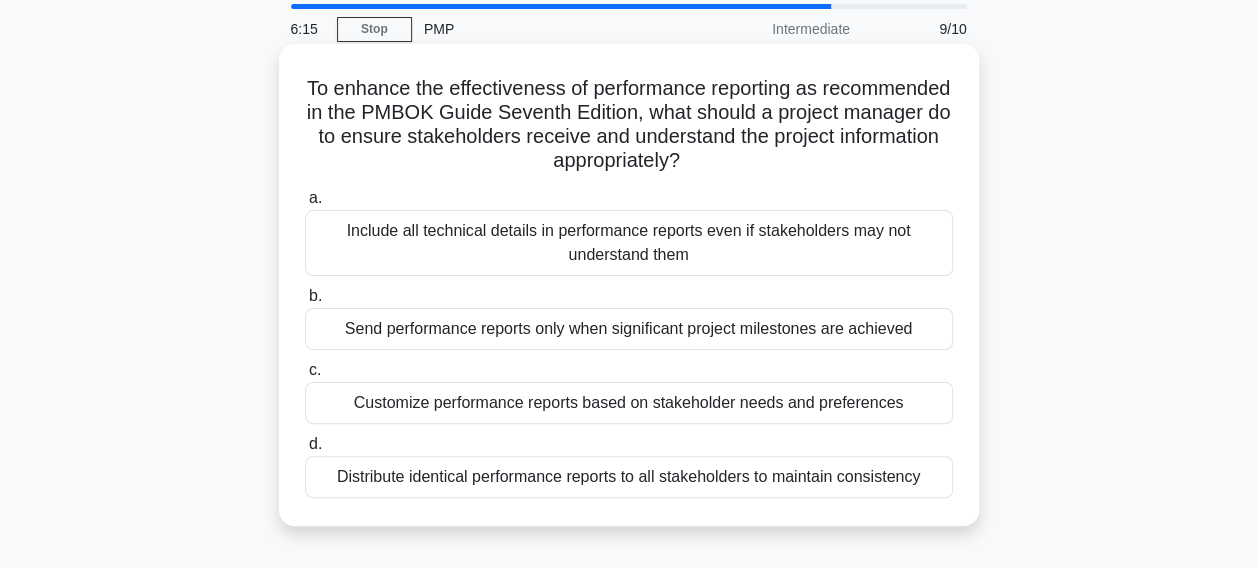 scroll, scrollTop: 100, scrollLeft: 0, axis: vertical 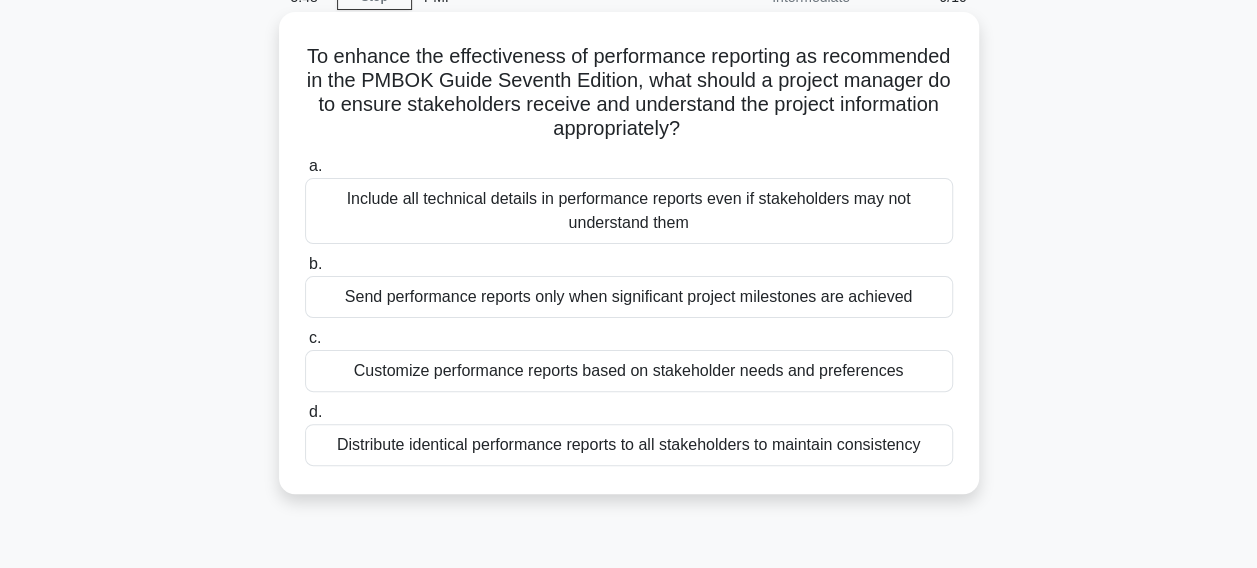 click on "Distribute identical performance reports to all stakeholders to maintain consistency" at bounding box center (629, 445) 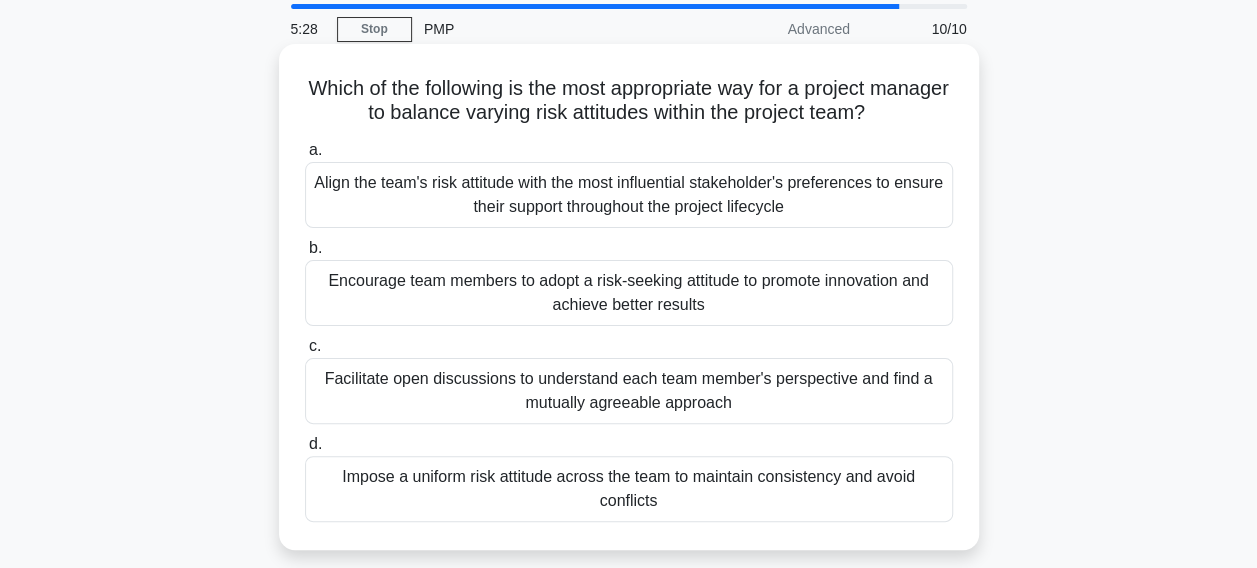 scroll, scrollTop: 100, scrollLeft: 0, axis: vertical 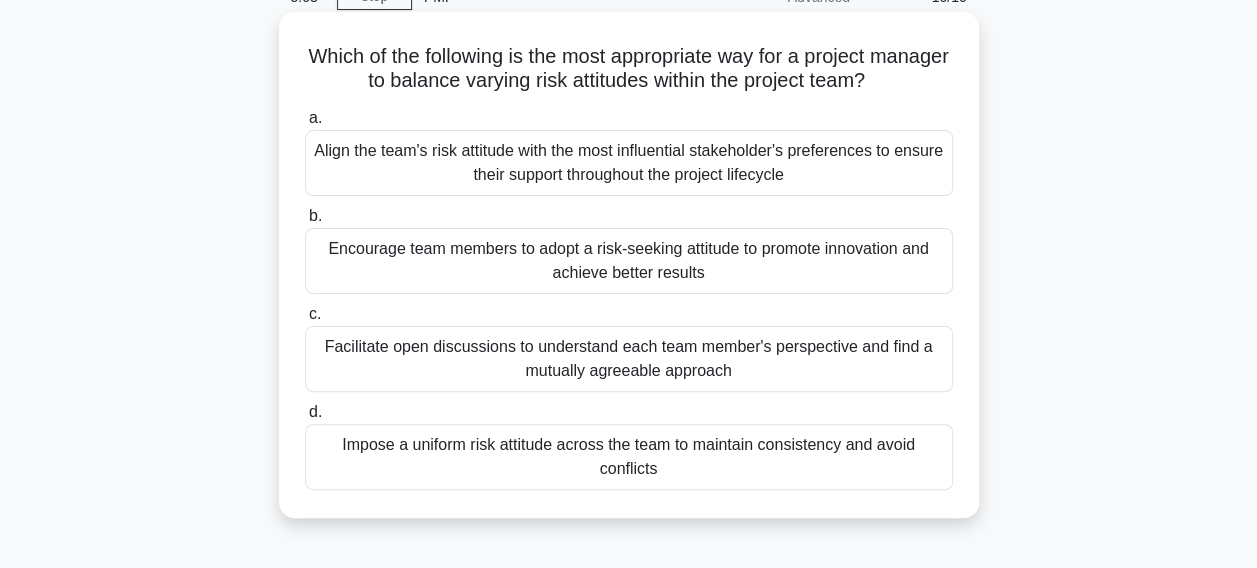 click on "Facilitate open discussions to understand each team member's perspective and find a mutually agreeable approach" at bounding box center (629, 359) 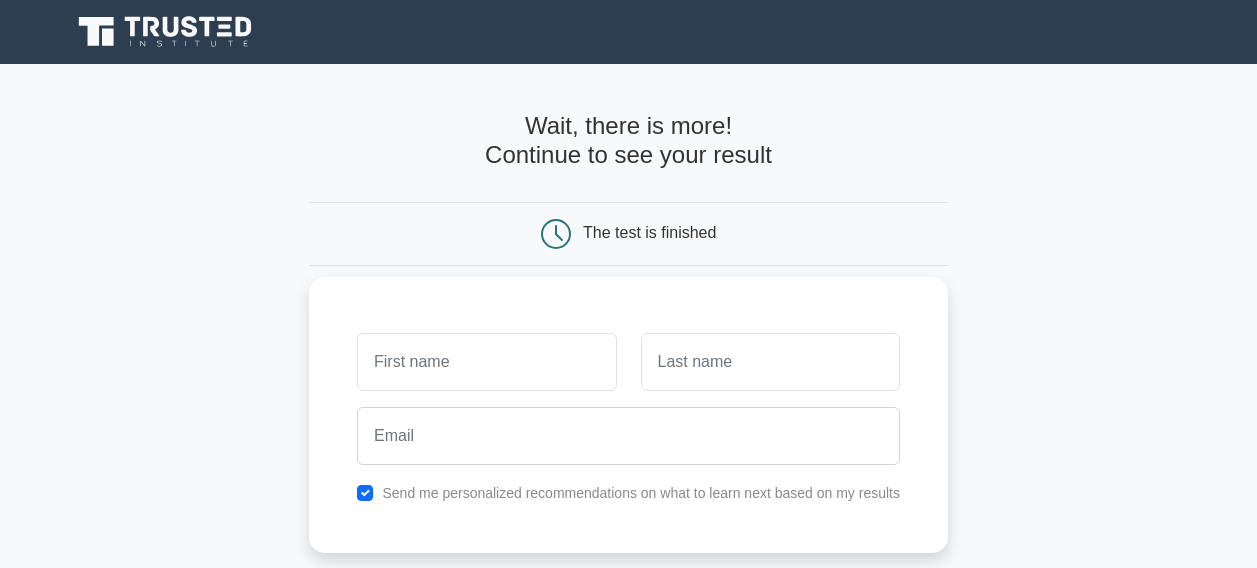 scroll, scrollTop: 0, scrollLeft: 0, axis: both 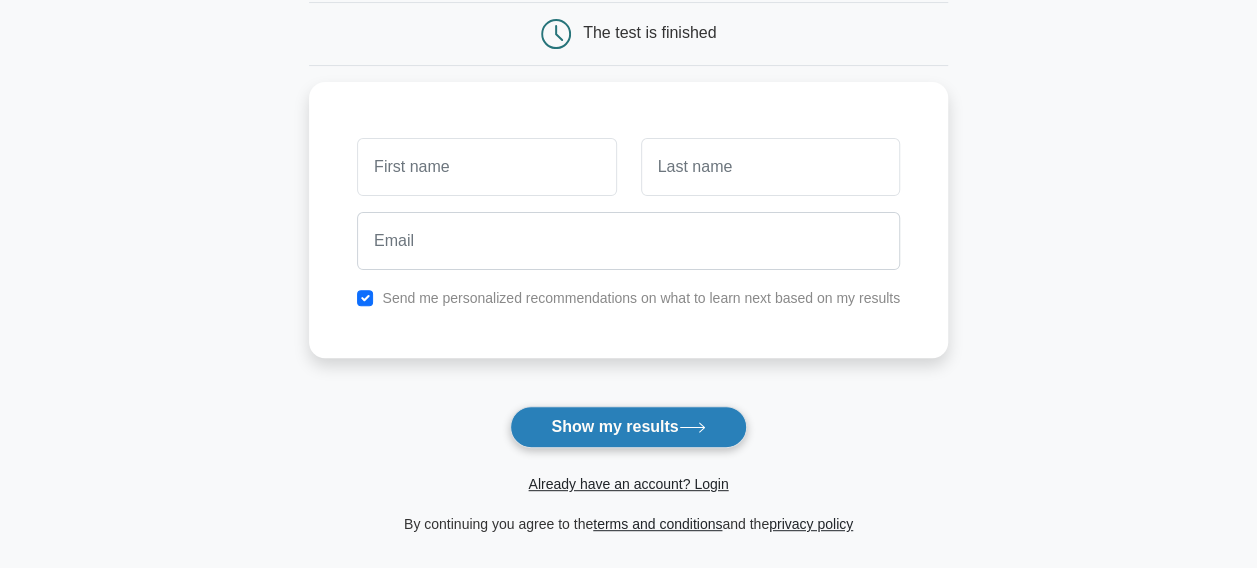 click on "Show my results" at bounding box center [628, 427] 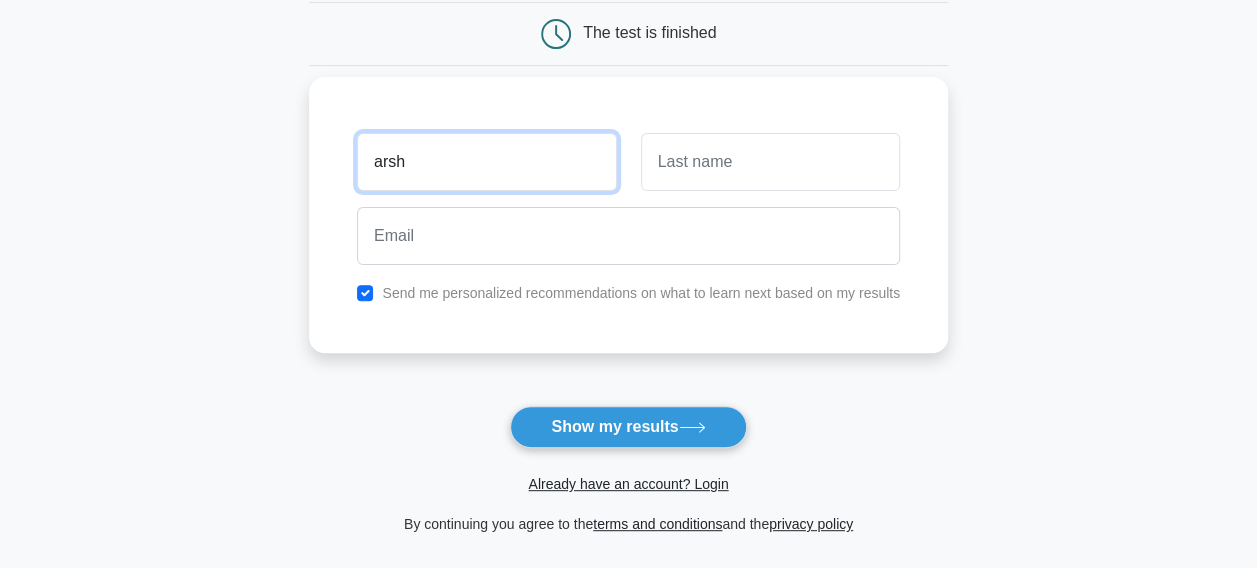 type on "arsh" 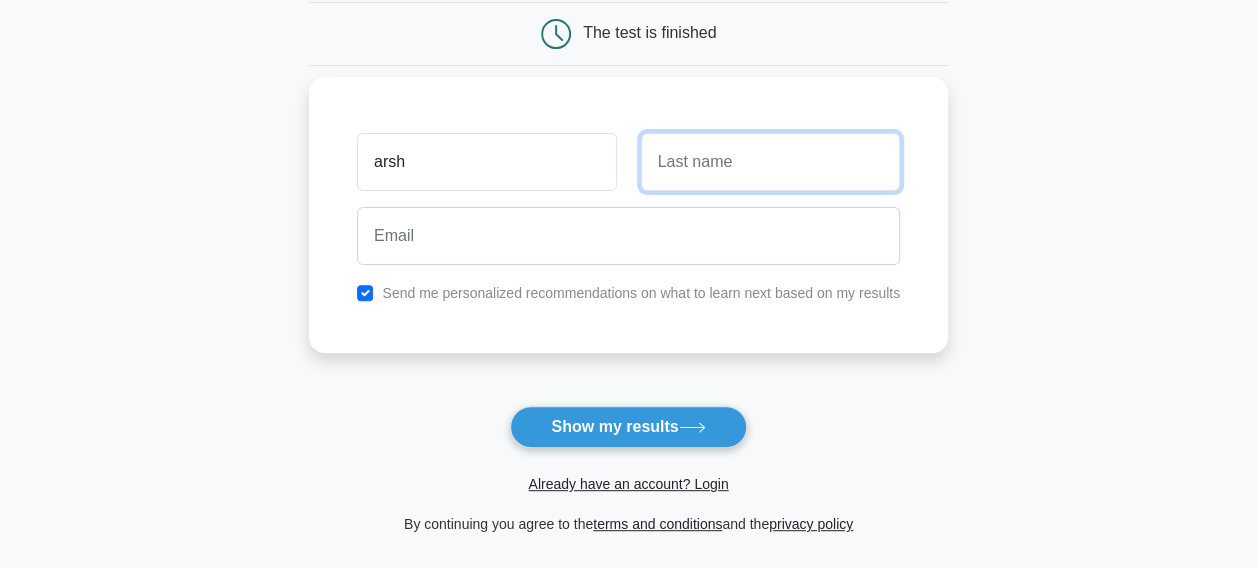 click at bounding box center [770, 162] 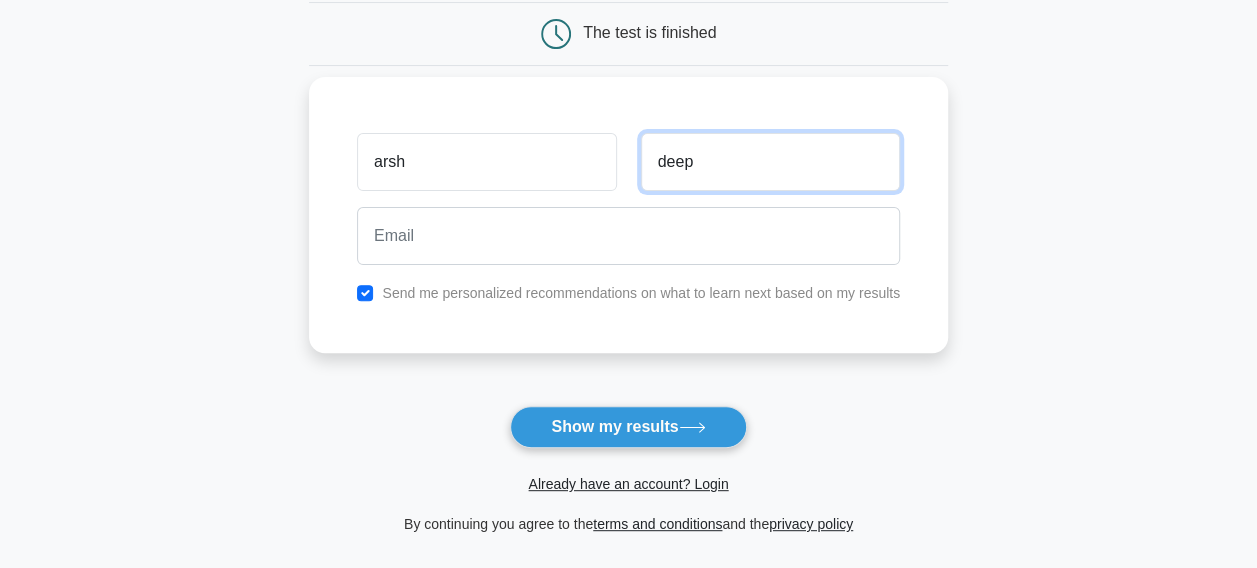 type on "deep" 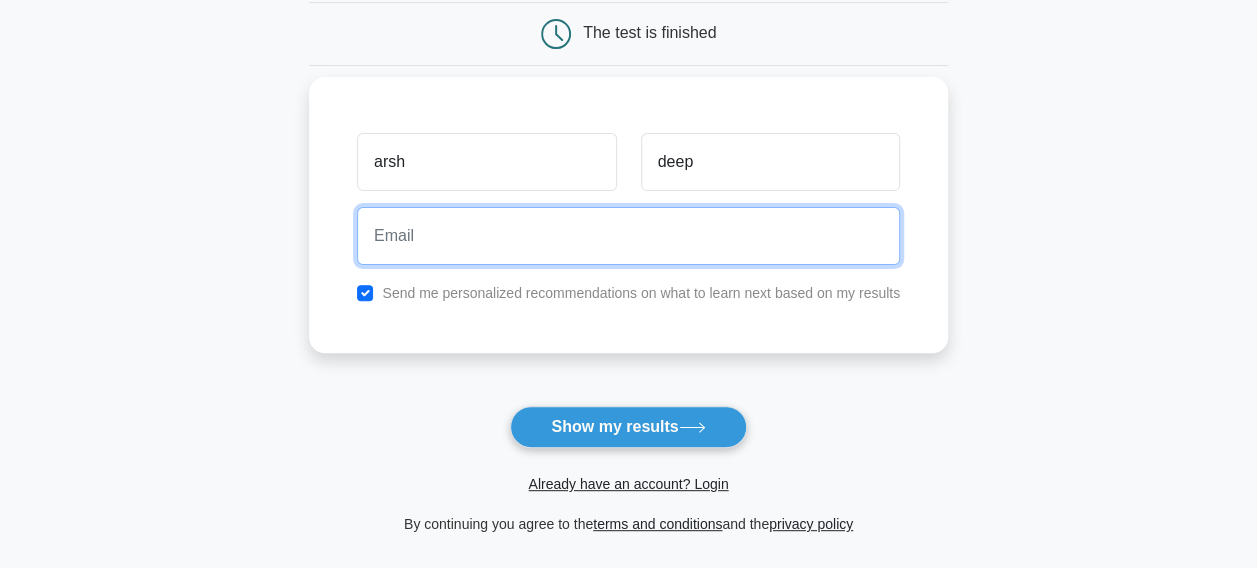 click at bounding box center [628, 236] 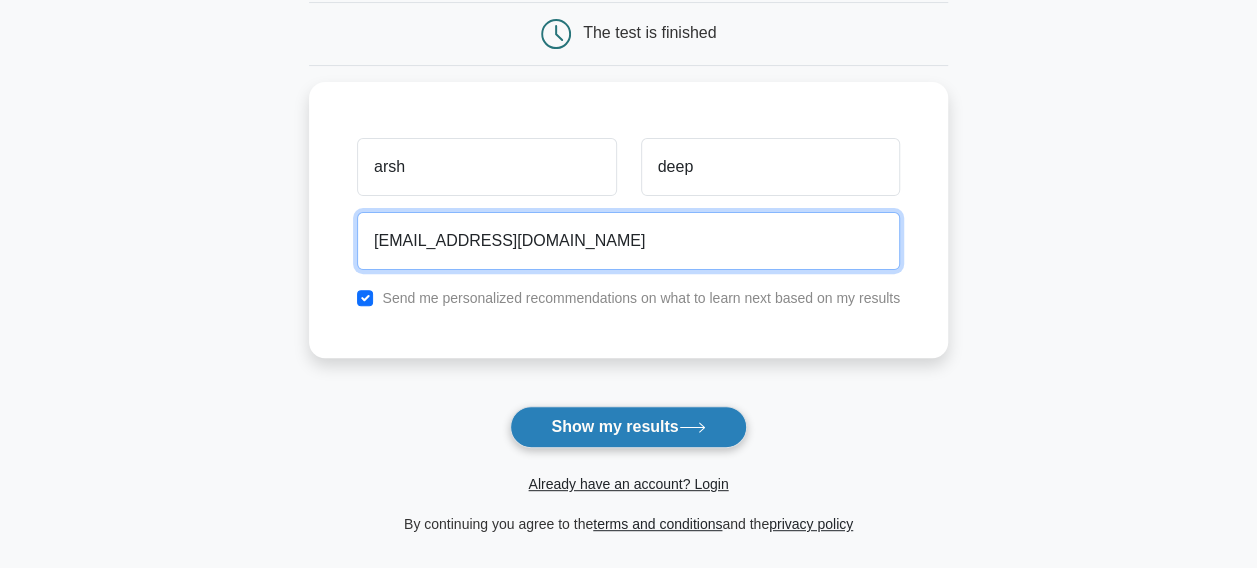 type on "vijsharma705@gmail.com" 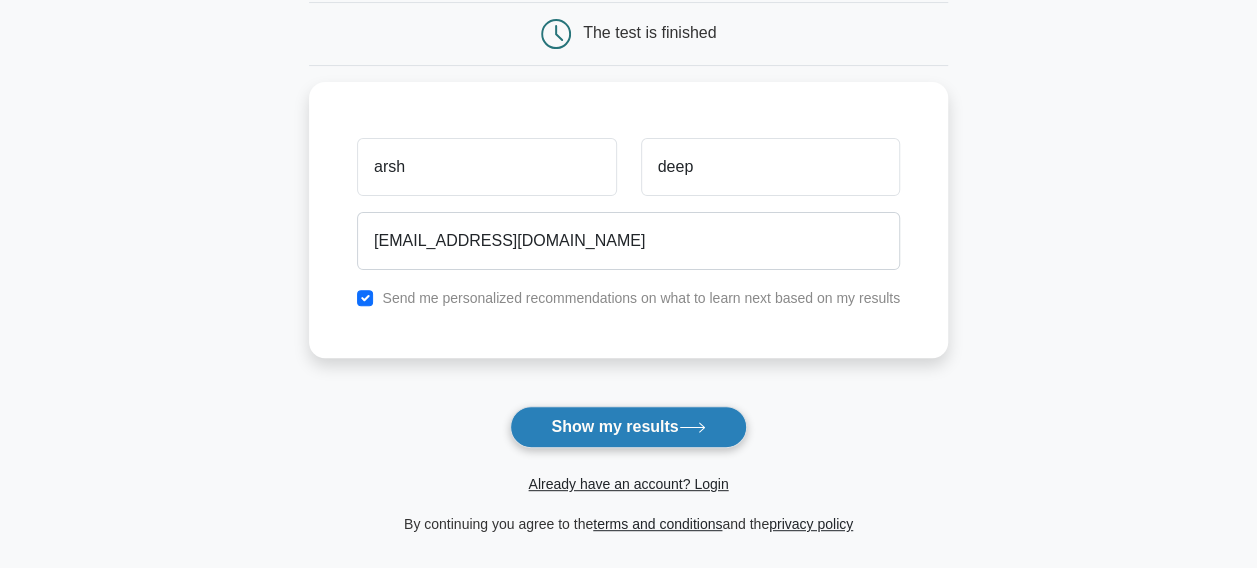 click on "Show my results" at bounding box center [628, 427] 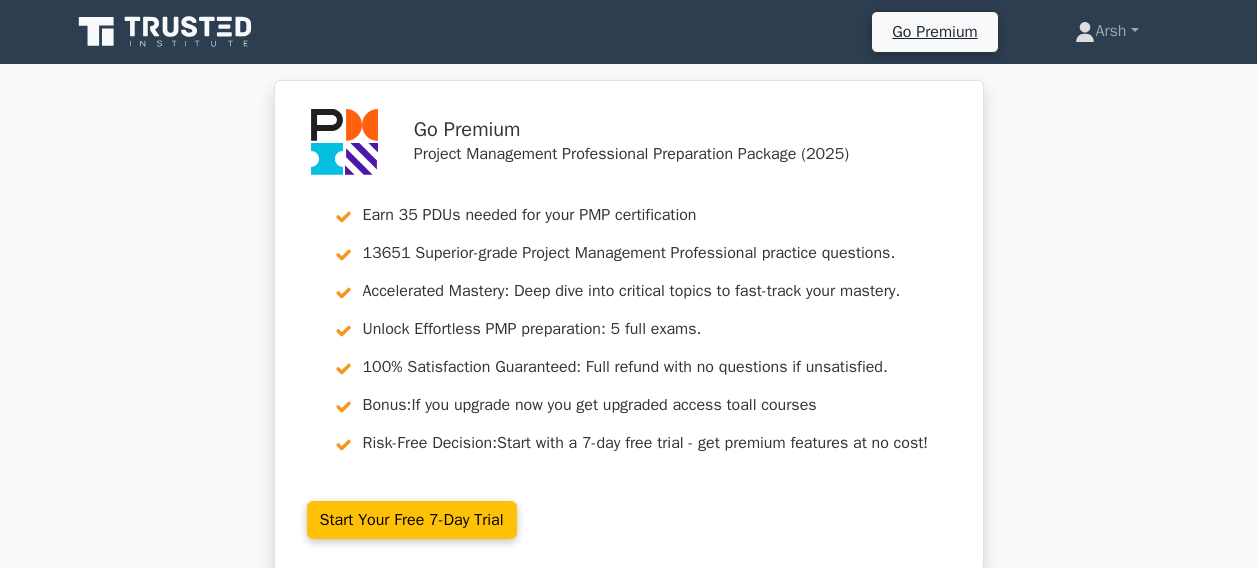 scroll, scrollTop: 0, scrollLeft: 0, axis: both 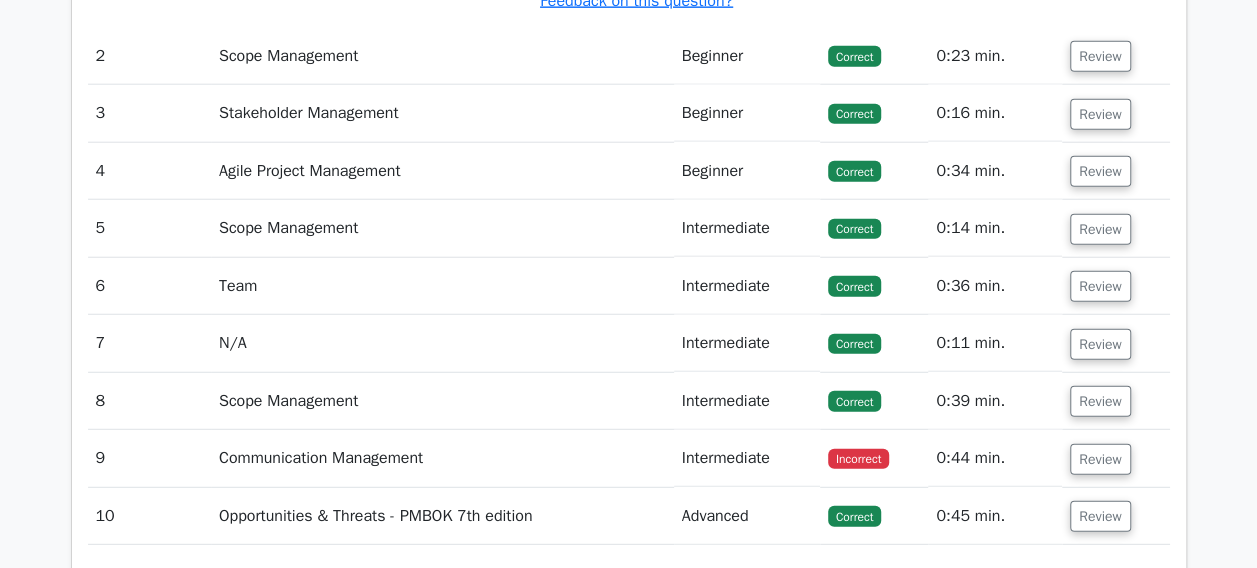 click on "Communication Management" at bounding box center [442, 458] 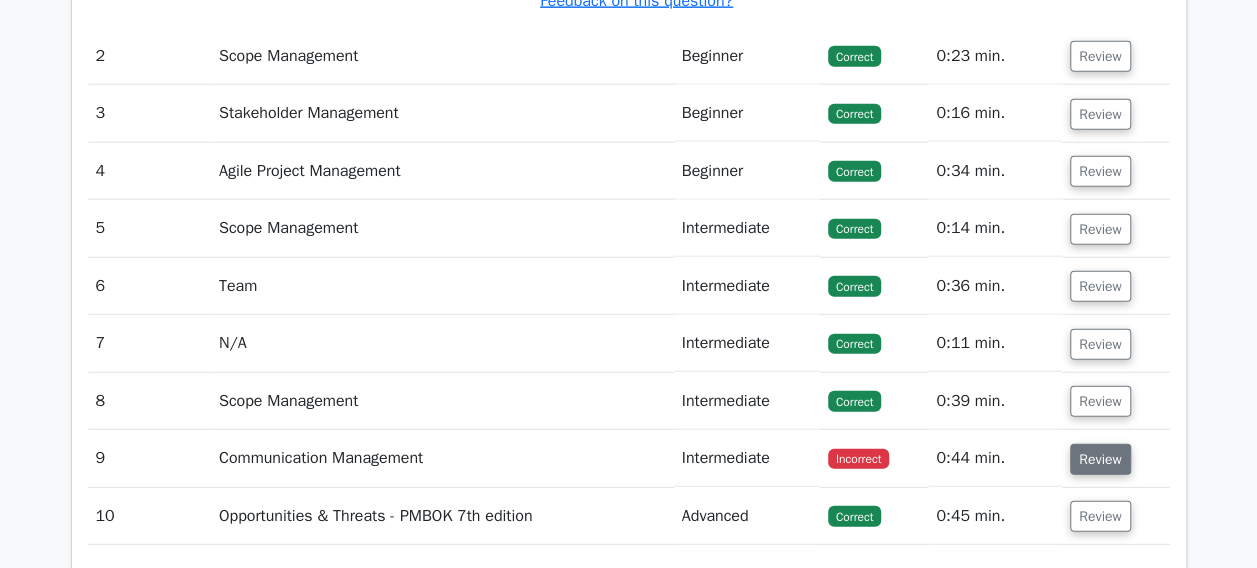 click on "Review" at bounding box center [1100, 459] 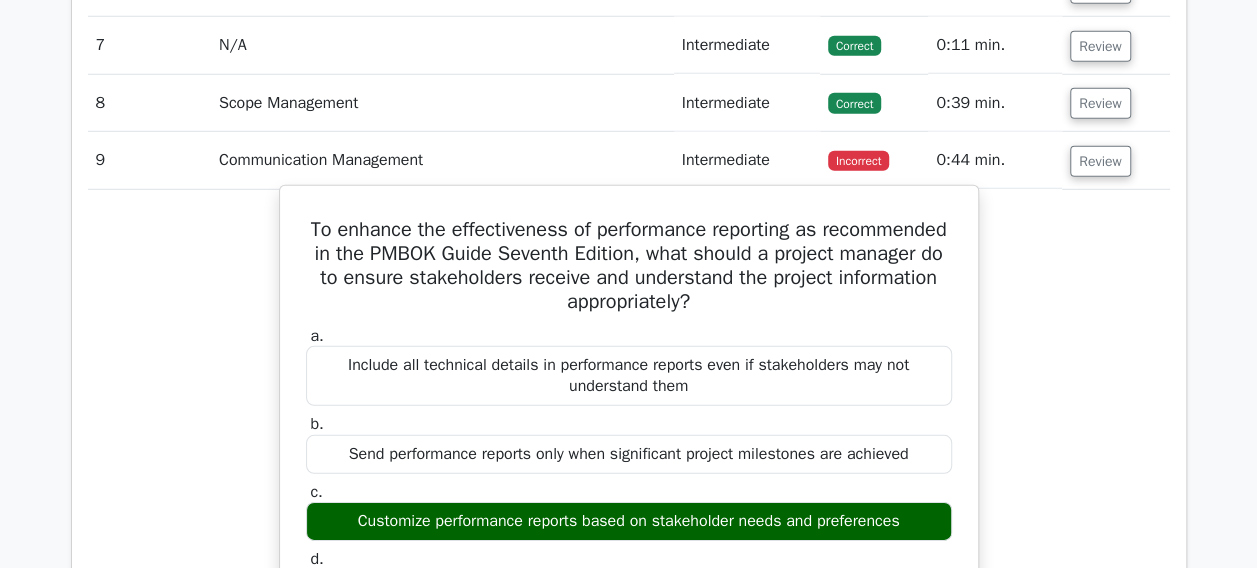scroll, scrollTop: 2700, scrollLeft: 0, axis: vertical 